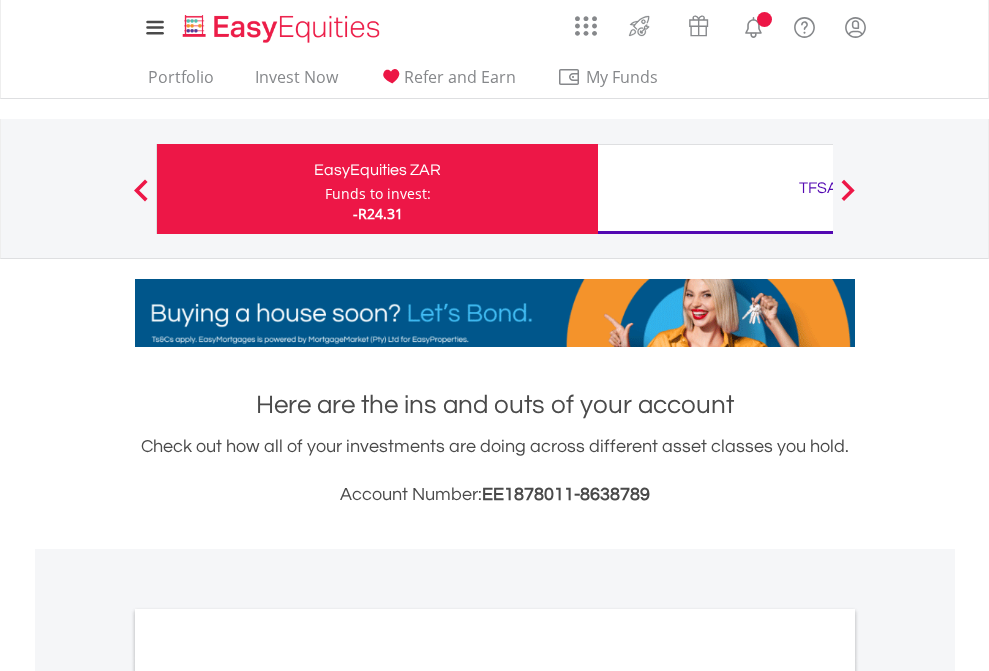 scroll, scrollTop: 0, scrollLeft: 0, axis: both 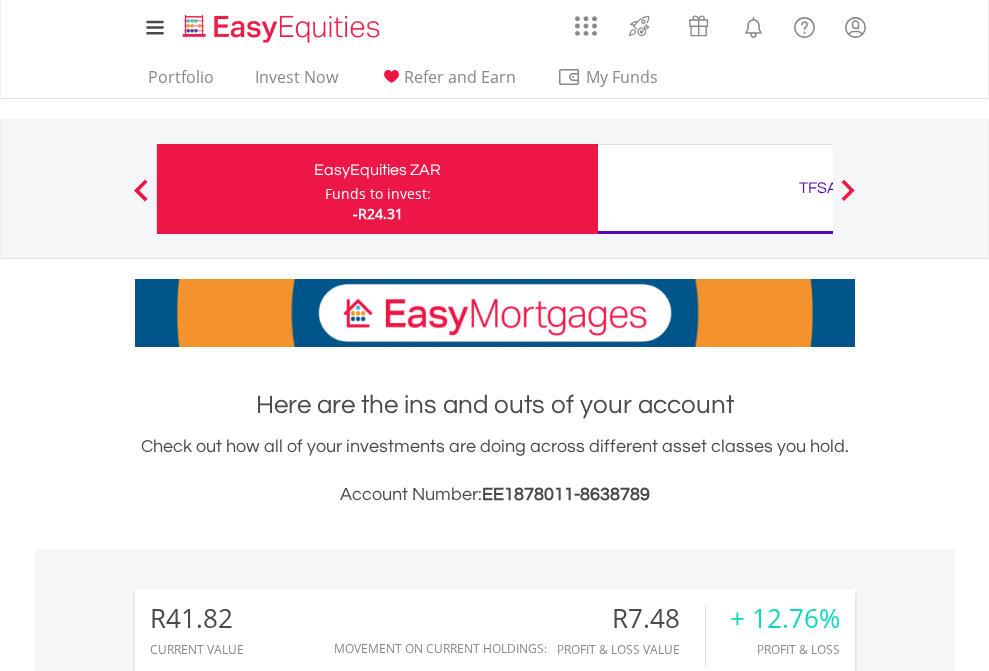 click on "Funds to invest:" at bounding box center (378, 194) 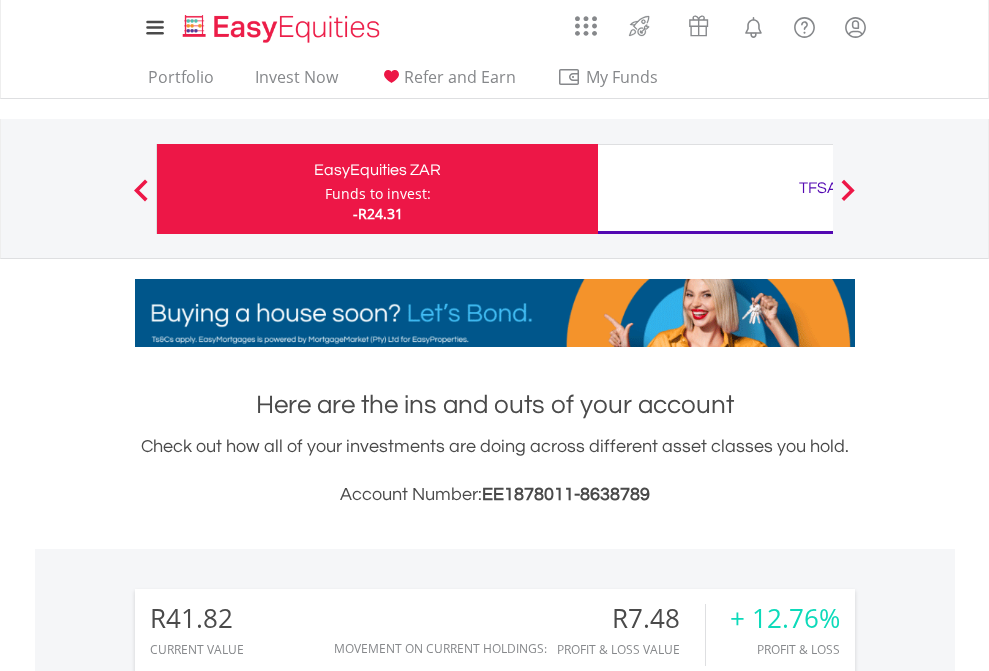 scroll, scrollTop: 999808, scrollLeft: 999687, axis: both 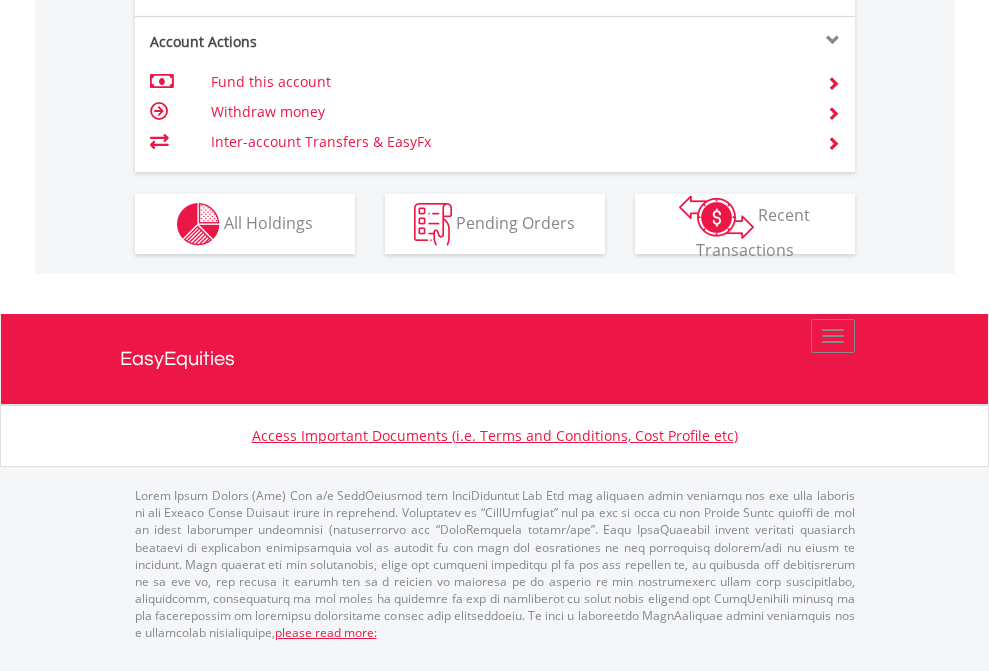 click on "Investment types" at bounding box center [706, -337] 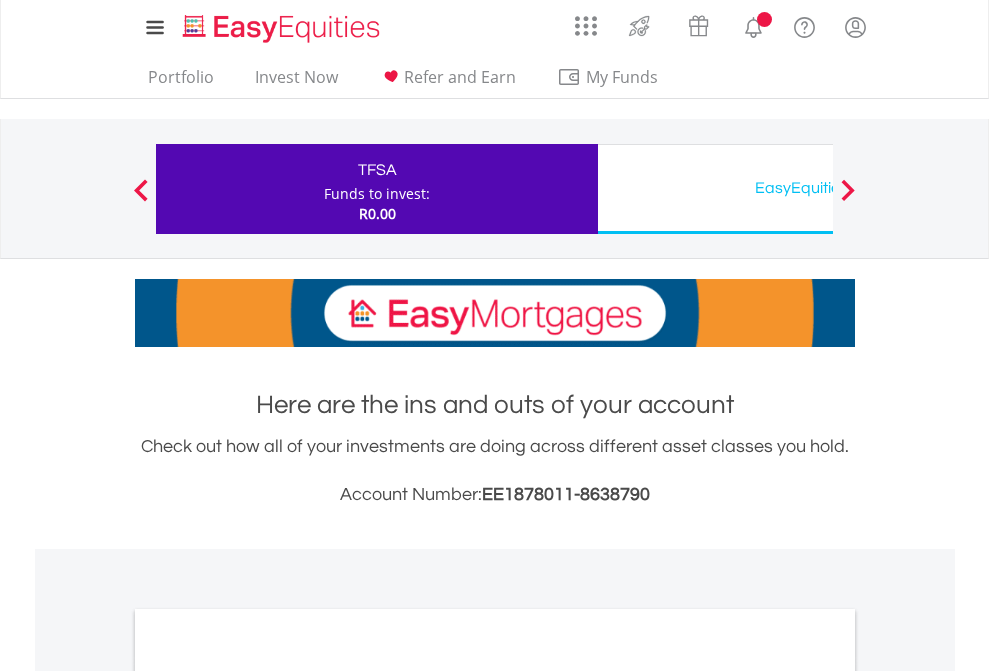 scroll, scrollTop: 0, scrollLeft: 0, axis: both 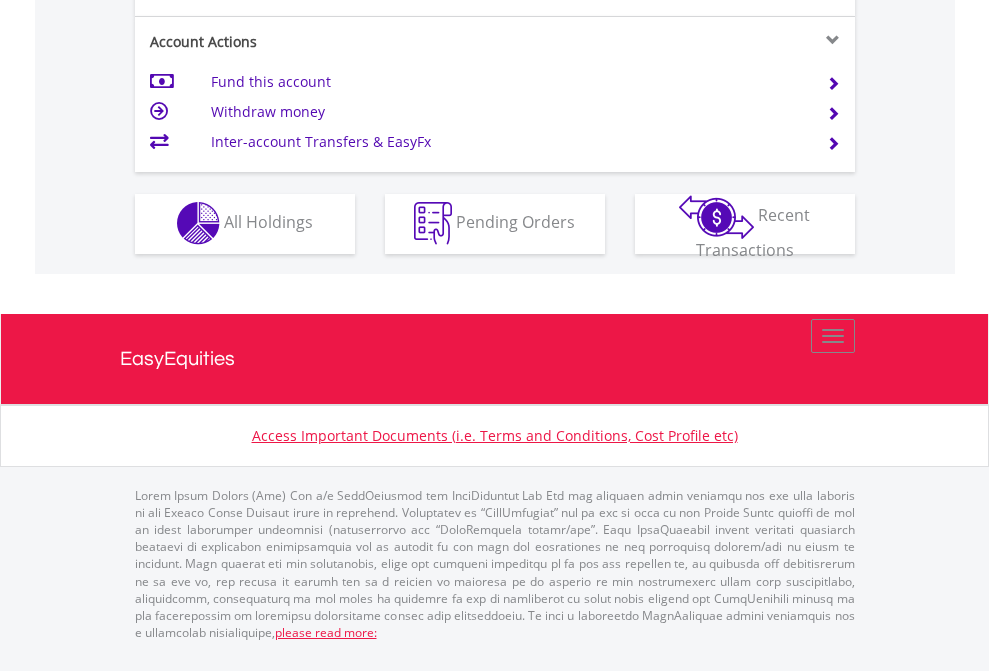 click on "Investment types" at bounding box center (706, -353) 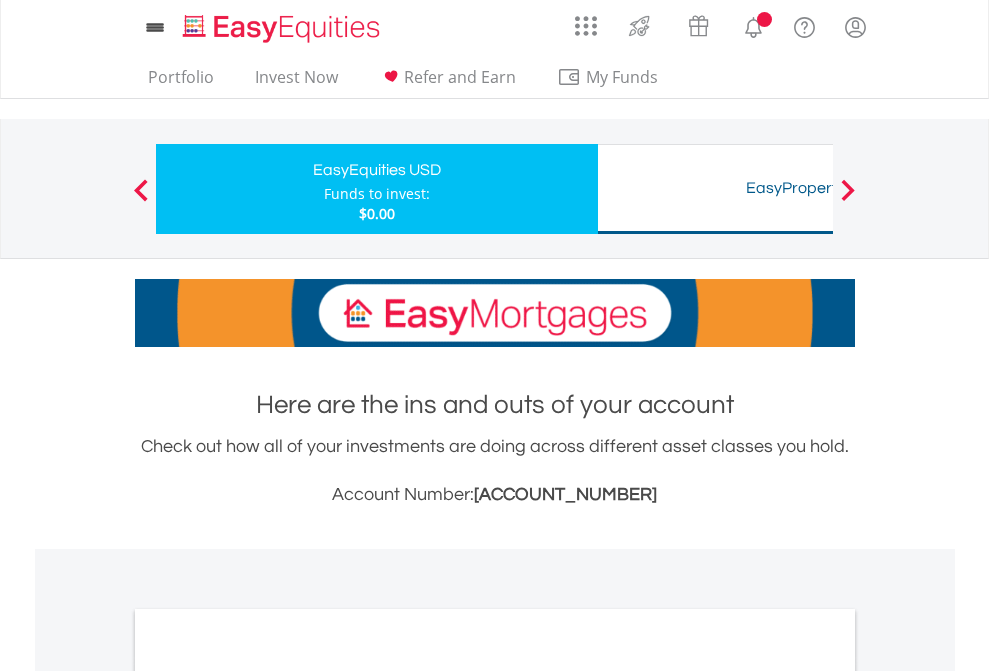 scroll, scrollTop: 0, scrollLeft: 0, axis: both 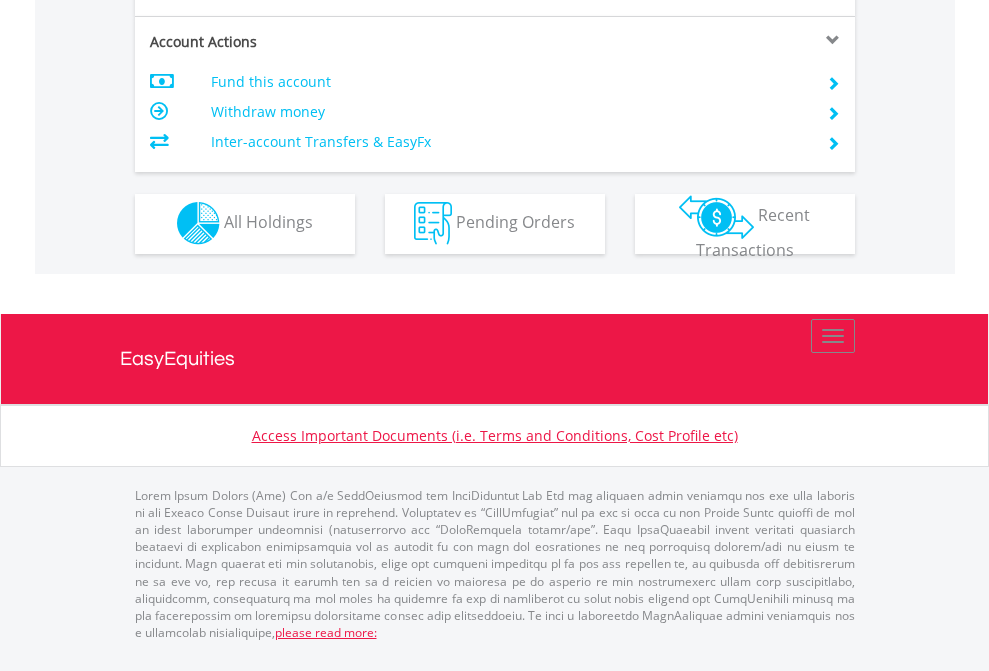 click on "Investment types" at bounding box center (706, -353) 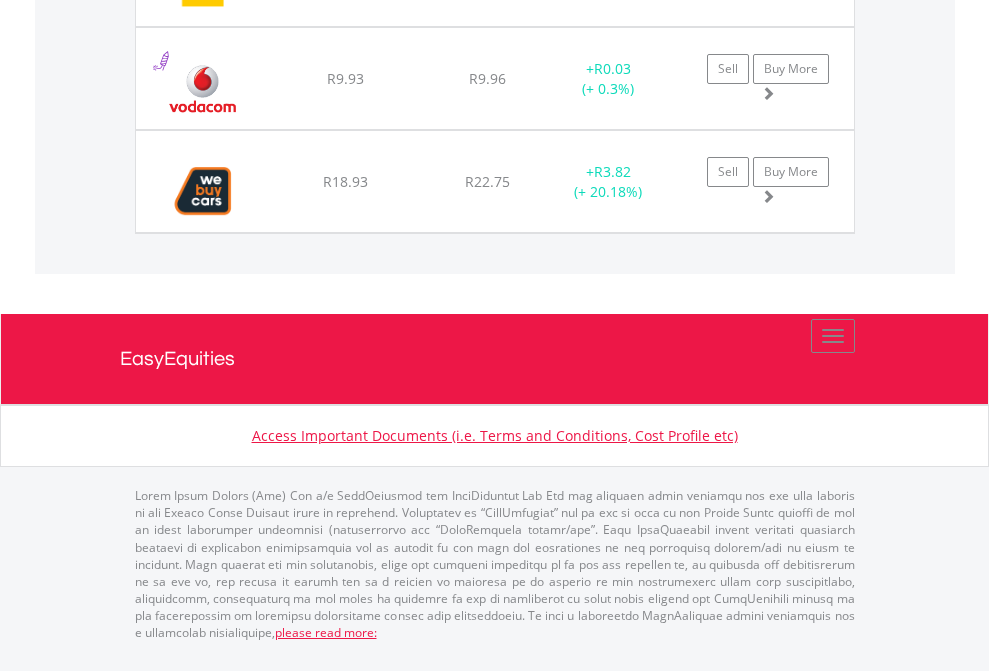 scroll, scrollTop: 2225, scrollLeft: 0, axis: vertical 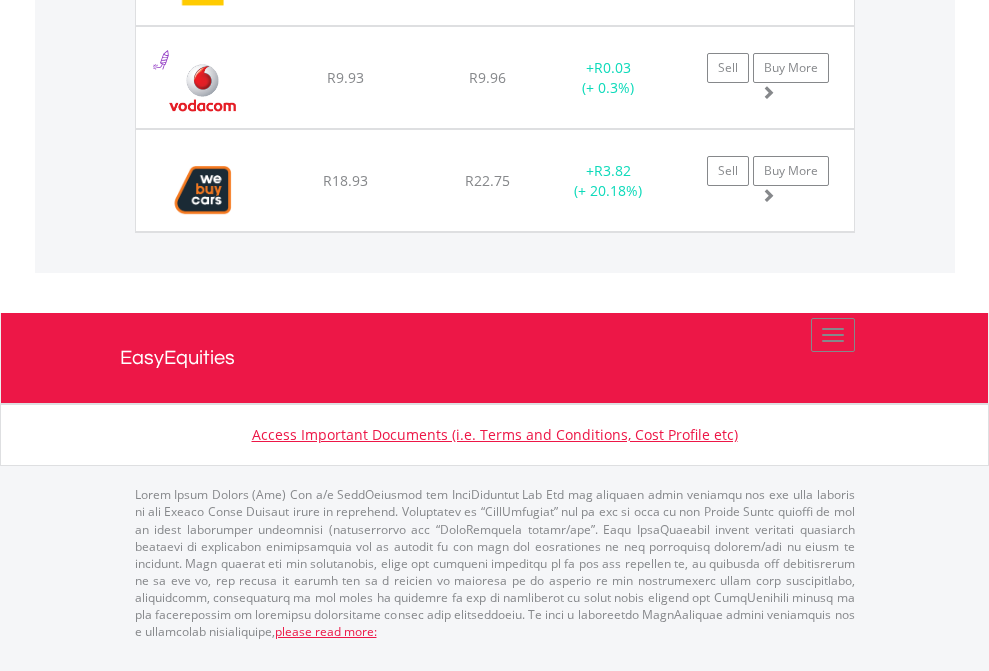 click on "TFSA" at bounding box center [818, -1751] 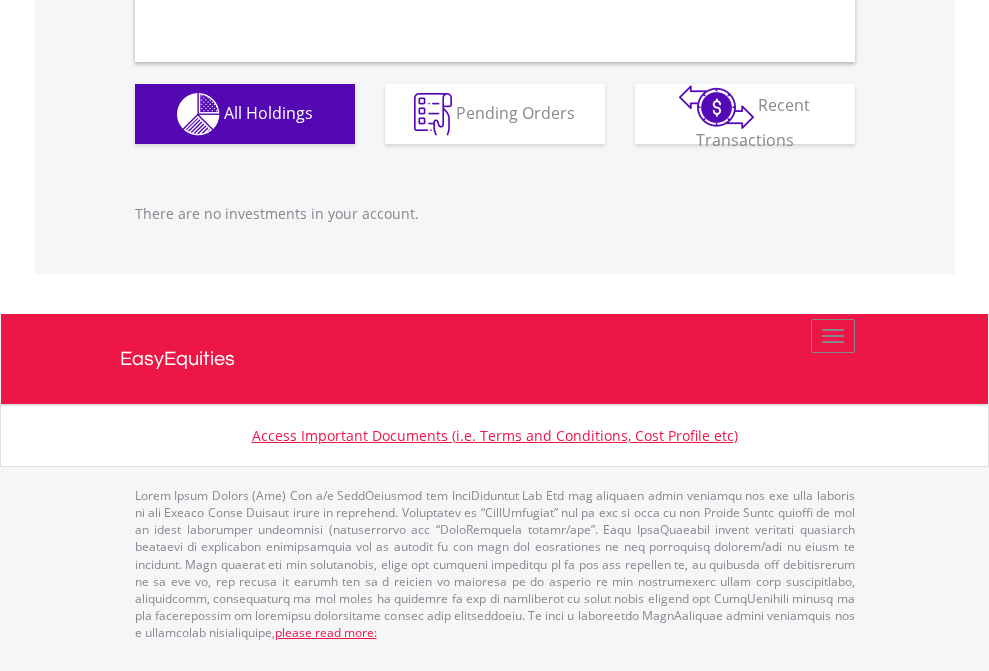 scroll, scrollTop: 1980, scrollLeft: 0, axis: vertical 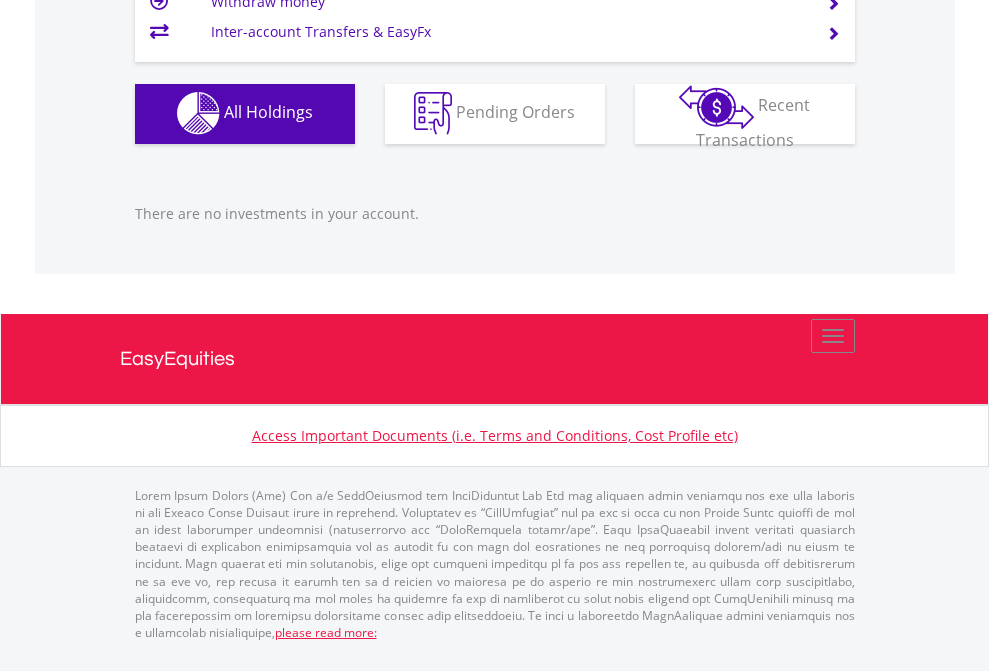 click on "EasyEquities USD" at bounding box center [818, -1142] 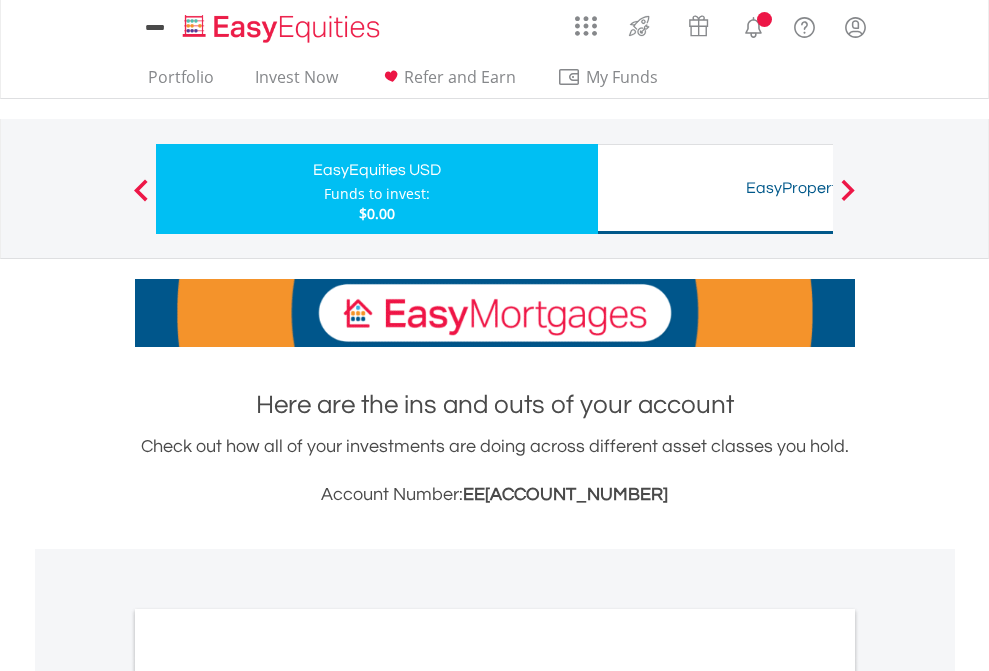 scroll, scrollTop: 0, scrollLeft: 0, axis: both 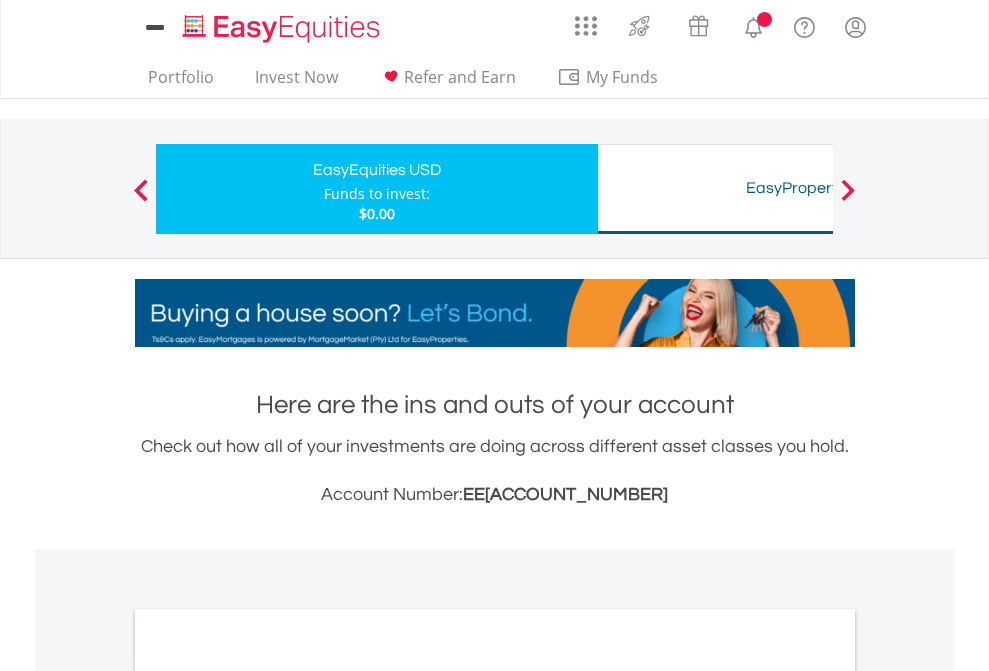 click on "All Holdings" at bounding box center (268, 1096) 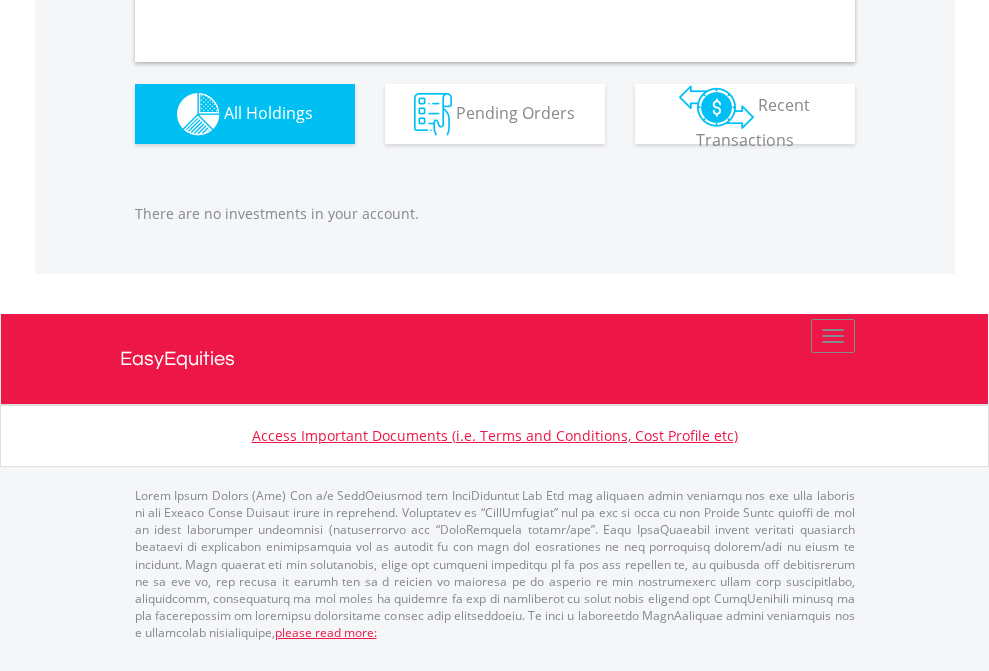 scroll, scrollTop: 1980, scrollLeft: 0, axis: vertical 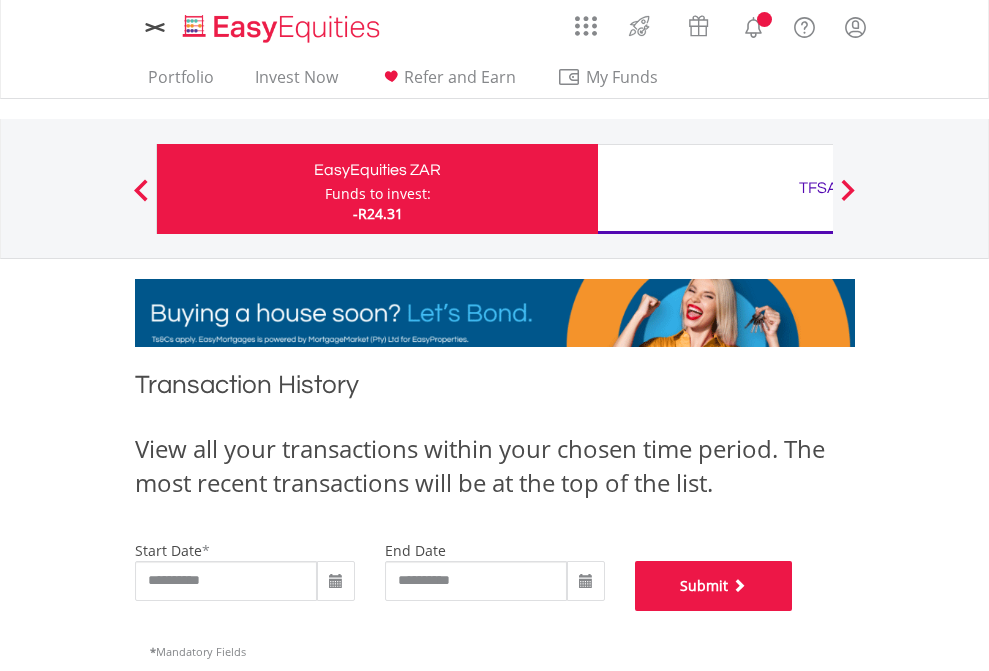 click on "Submit" at bounding box center [714, 586] 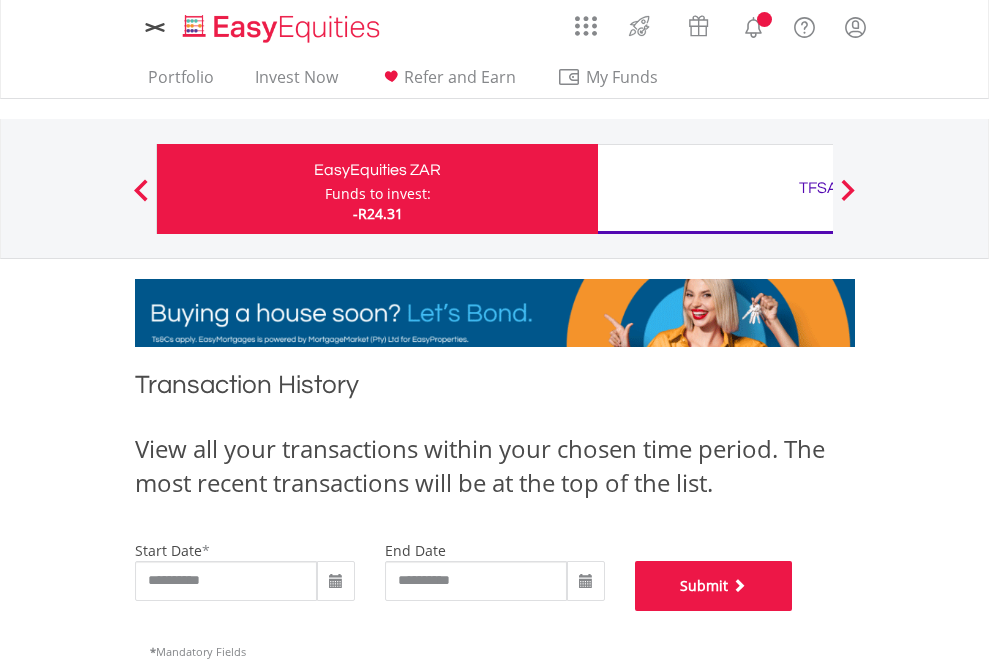 scroll, scrollTop: 811, scrollLeft: 0, axis: vertical 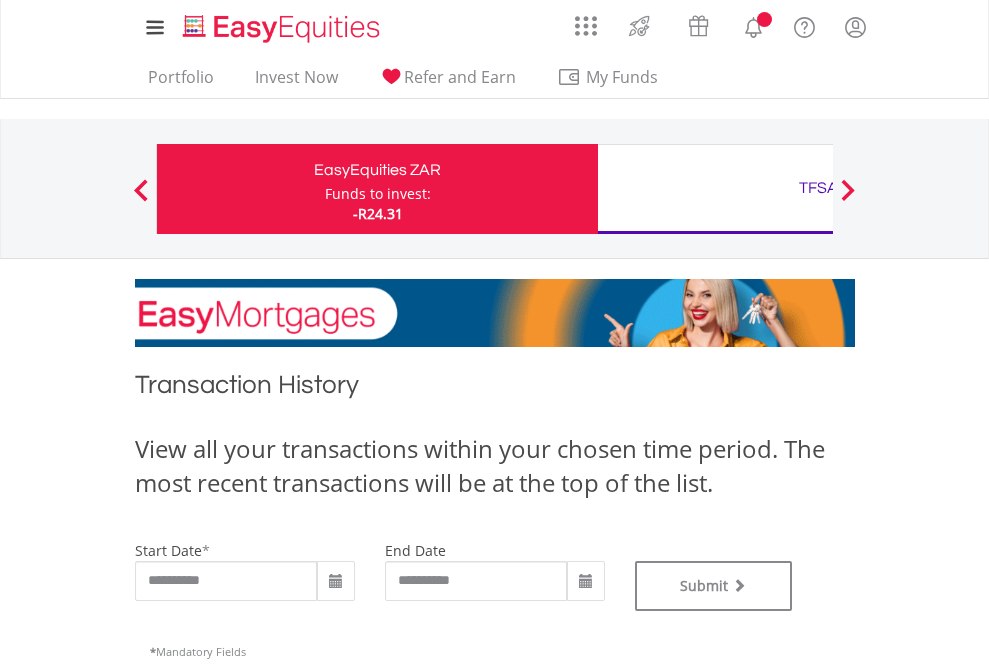 click on "TFSA" at bounding box center [818, 188] 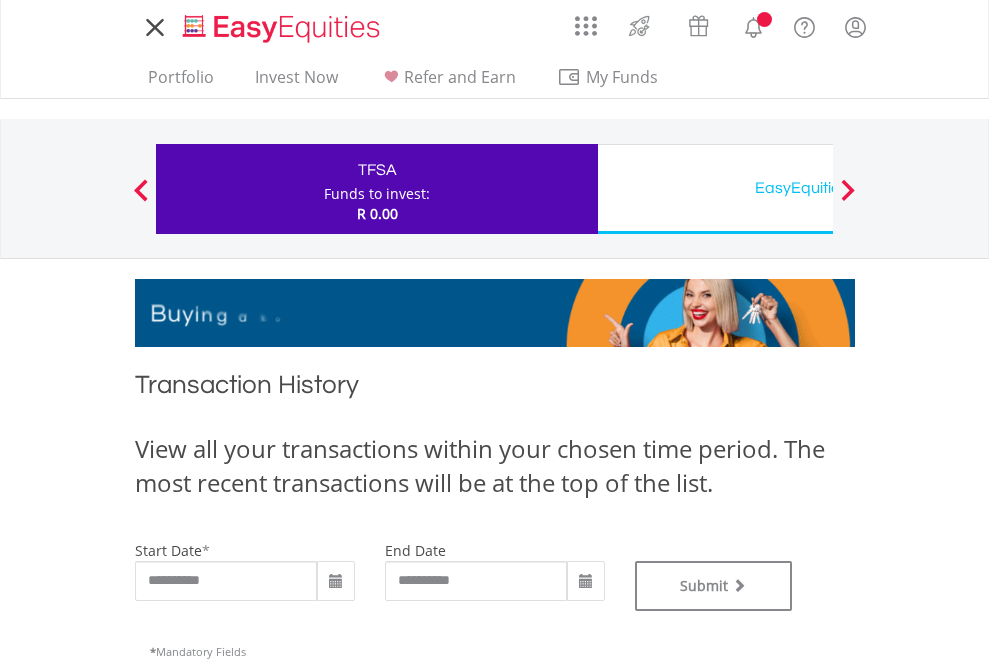 scroll, scrollTop: 0, scrollLeft: 0, axis: both 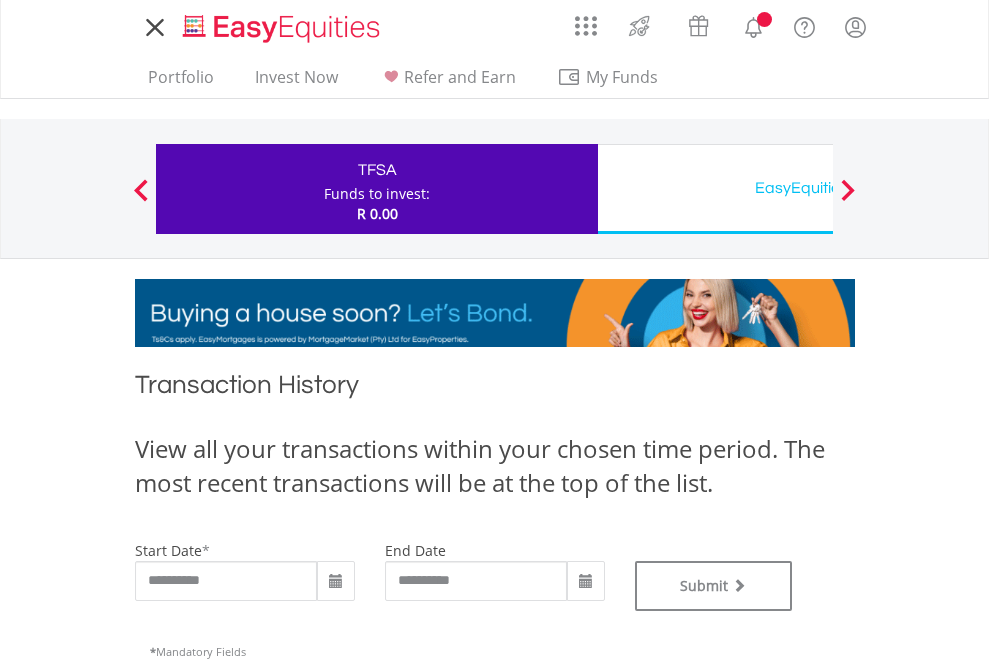 type on "**********" 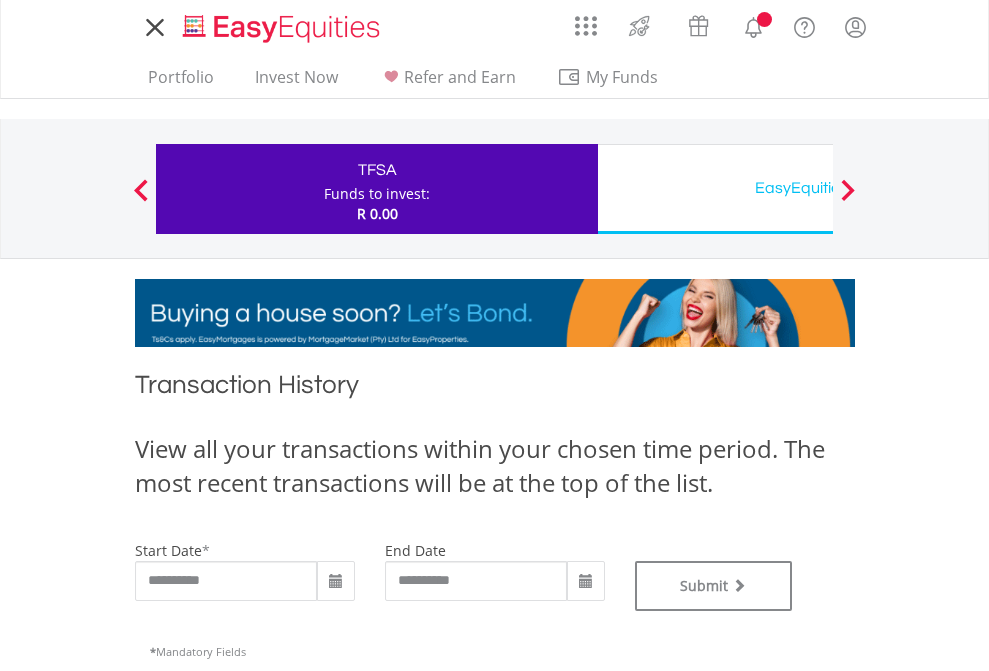 type on "**********" 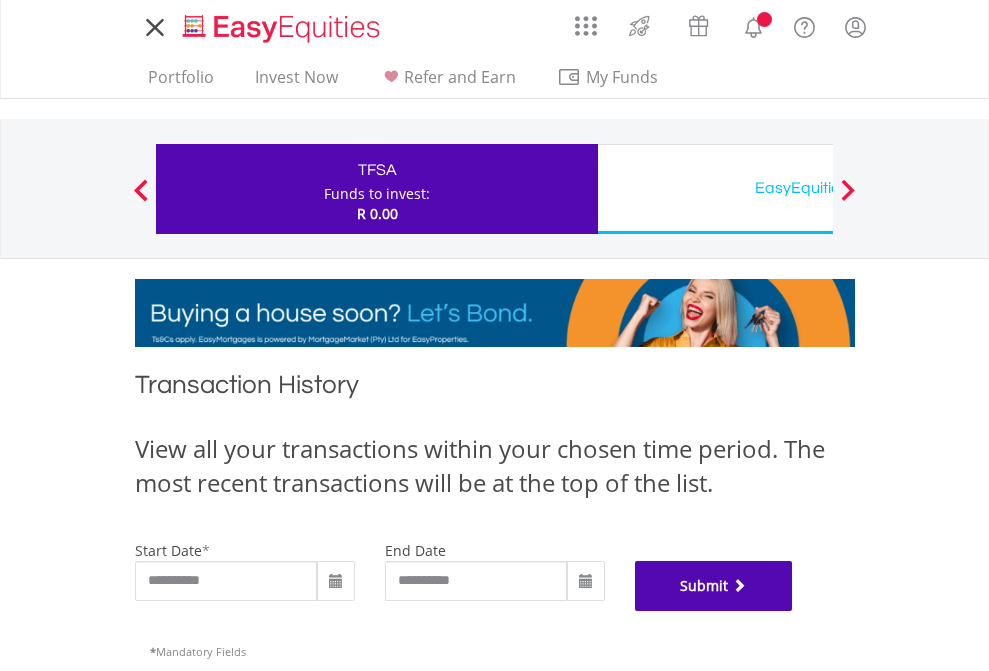 click on "Submit" at bounding box center (714, 586) 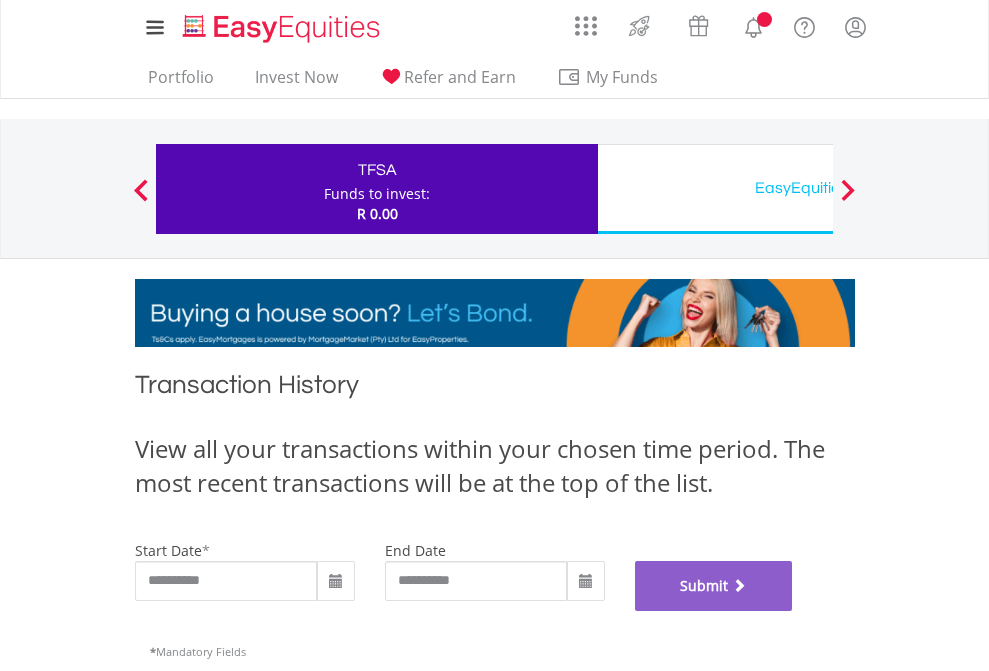 scroll, scrollTop: 811, scrollLeft: 0, axis: vertical 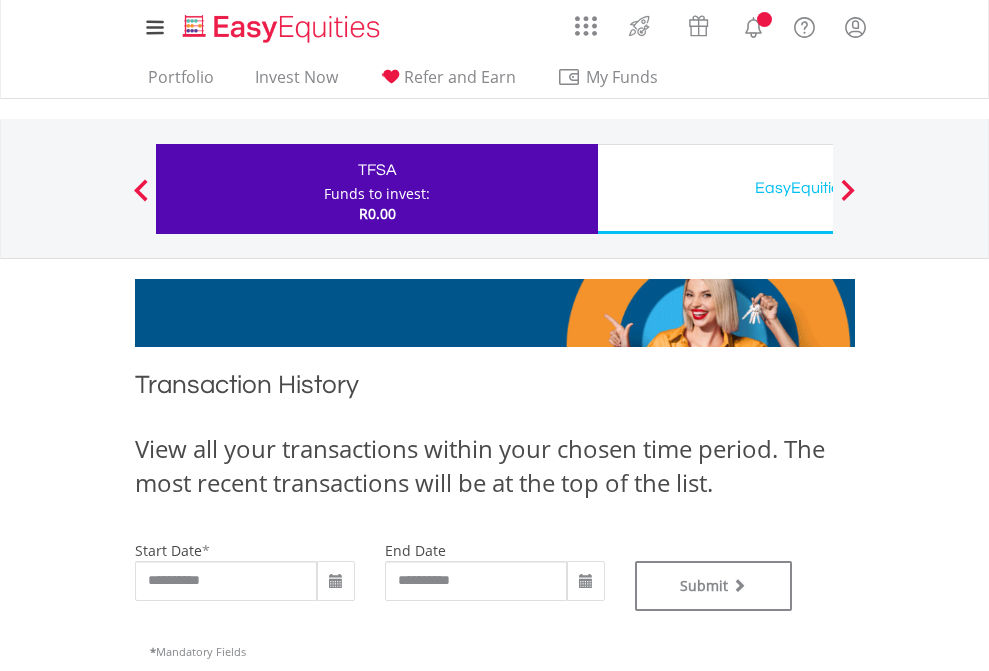 click on "EasyEquities USD" at bounding box center [818, 188] 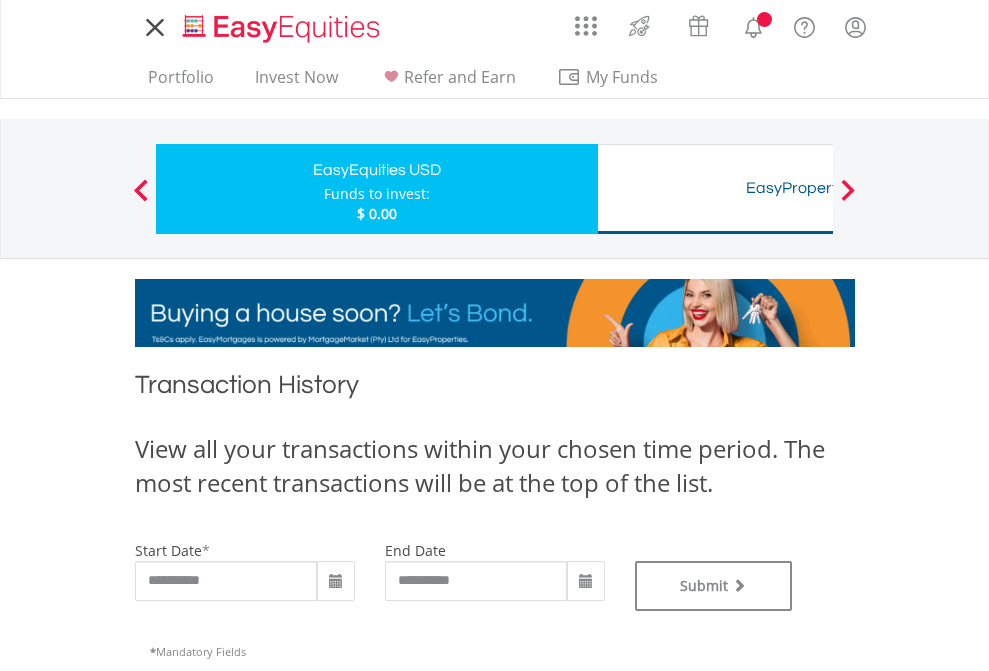 scroll, scrollTop: 0, scrollLeft: 0, axis: both 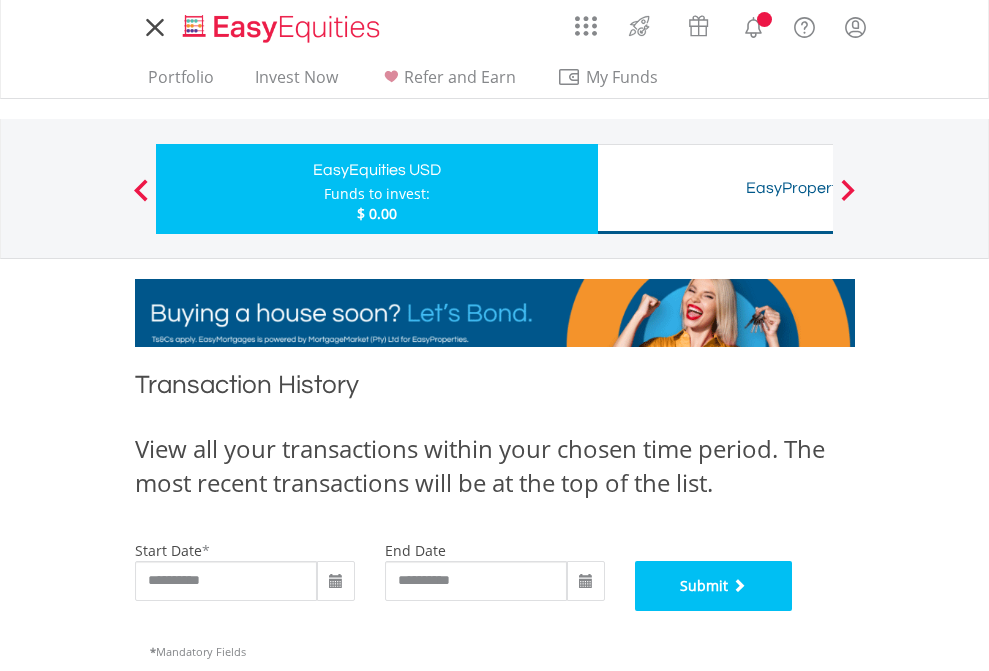 click on "Submit" at bounding box center (714, 586) 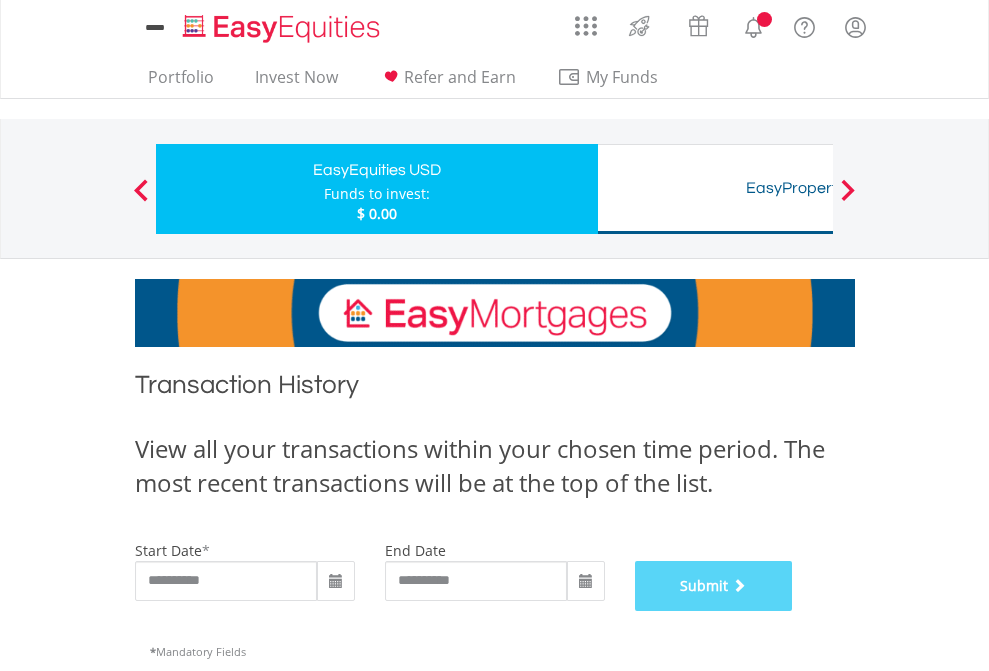 scroll, scrollTop: 811, scrollLeft: 0, axis: vertical 